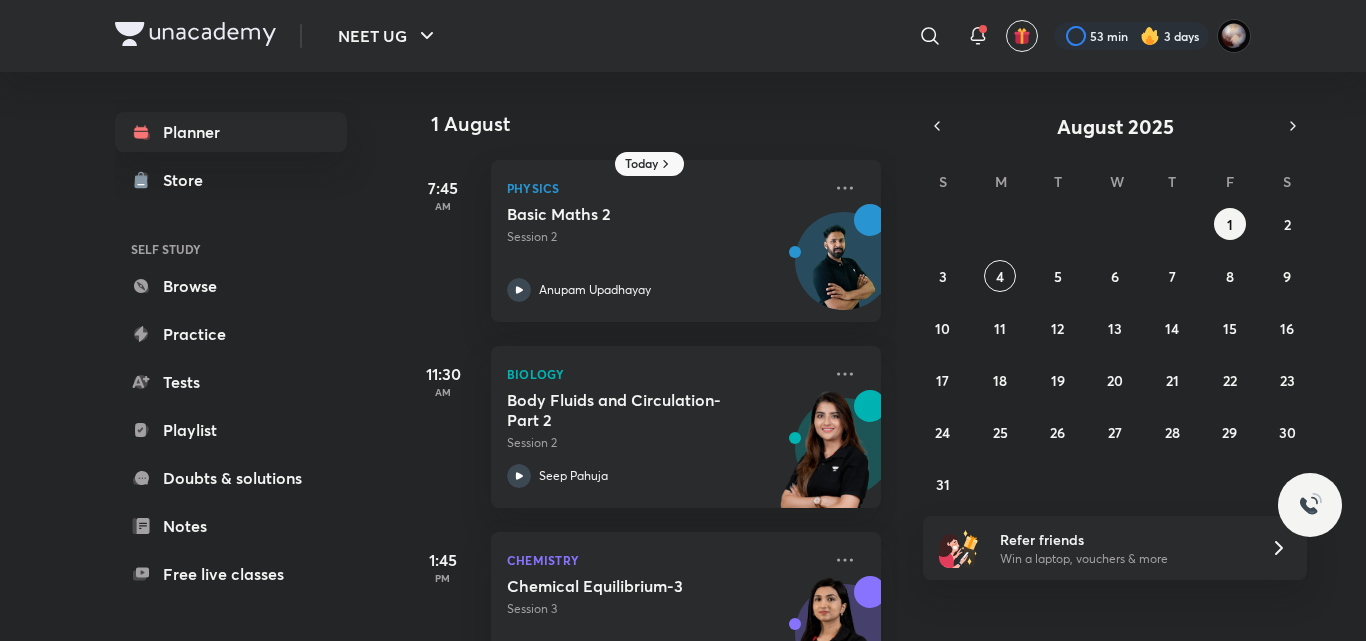 scroll, scrollTop: 0, scrollLeft: 0, axis: both 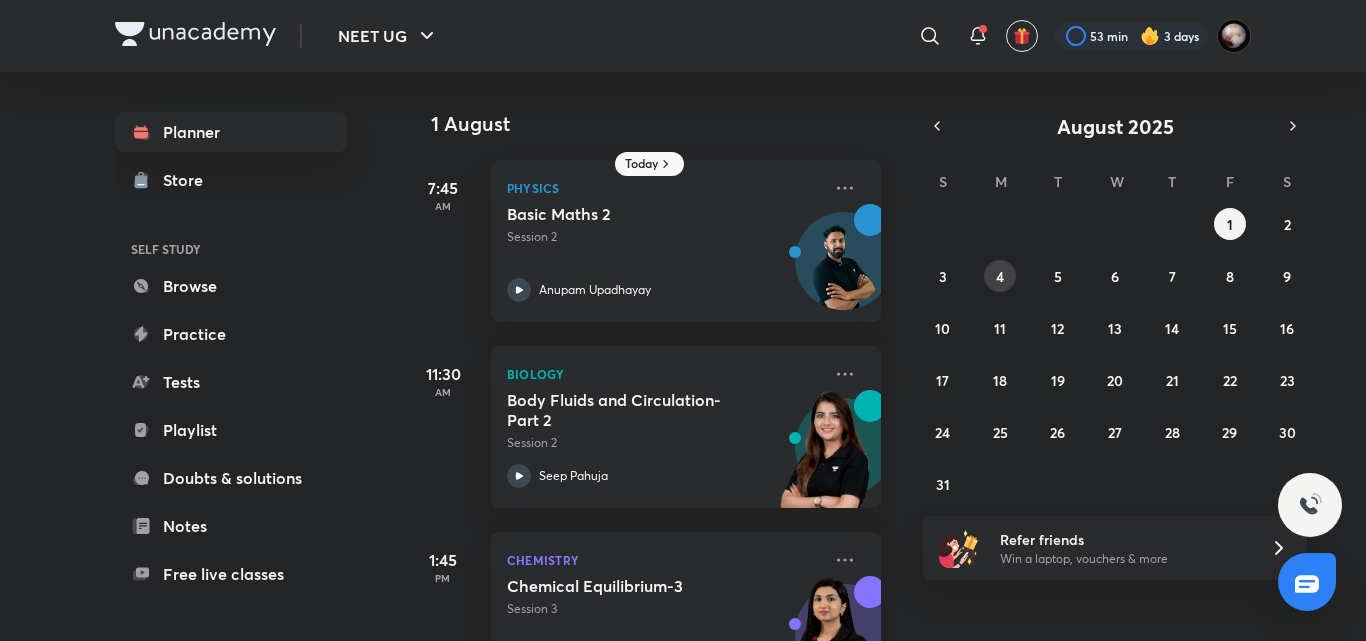 click on "4" at bounding box center (1000, 276) 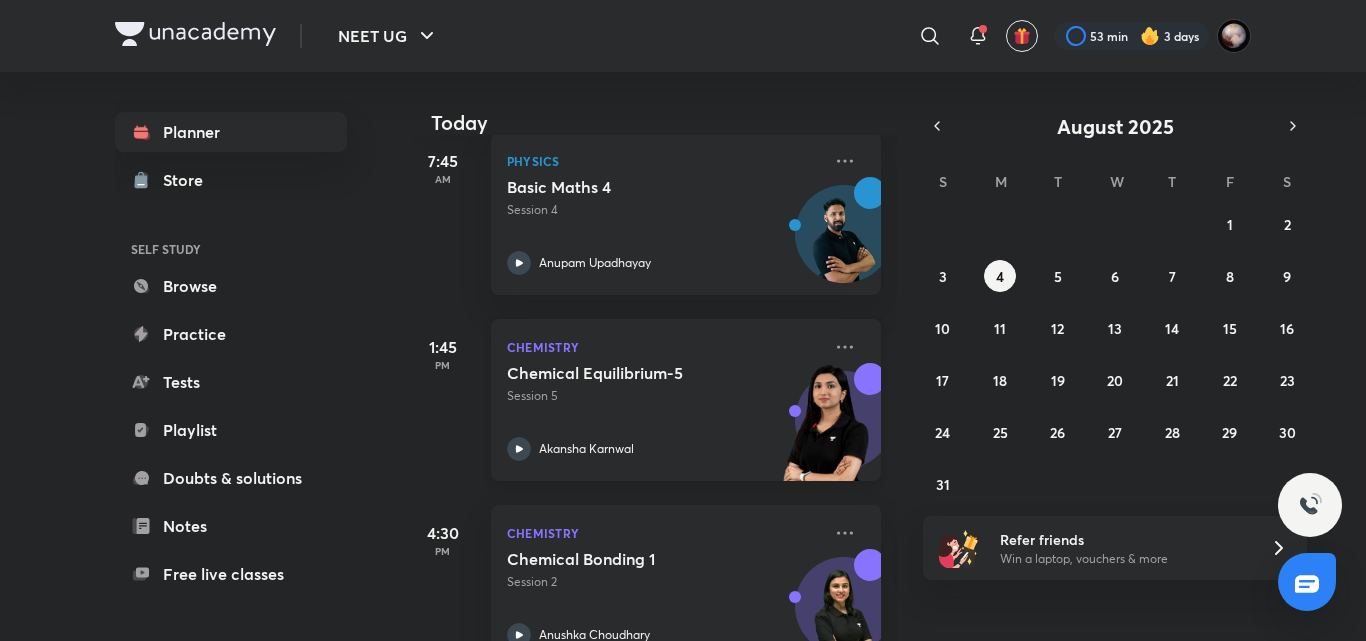 scroll, scrollTop: 301, scrollLeft: 0, axis: vertical 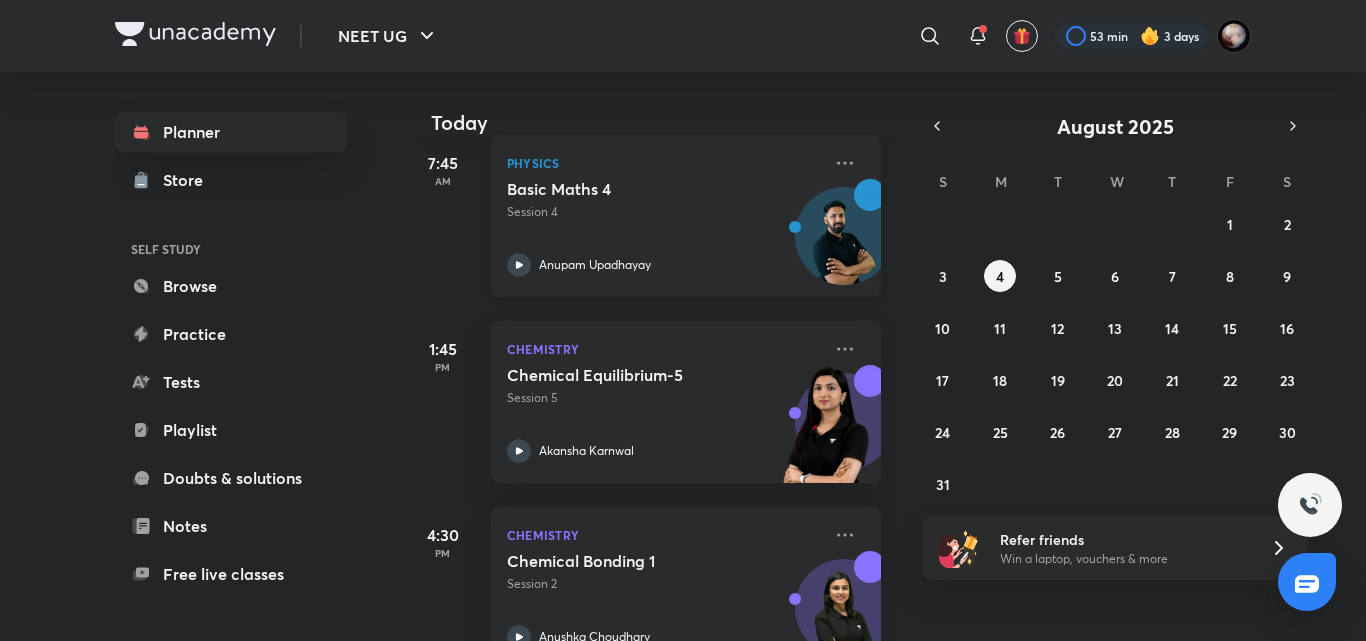click 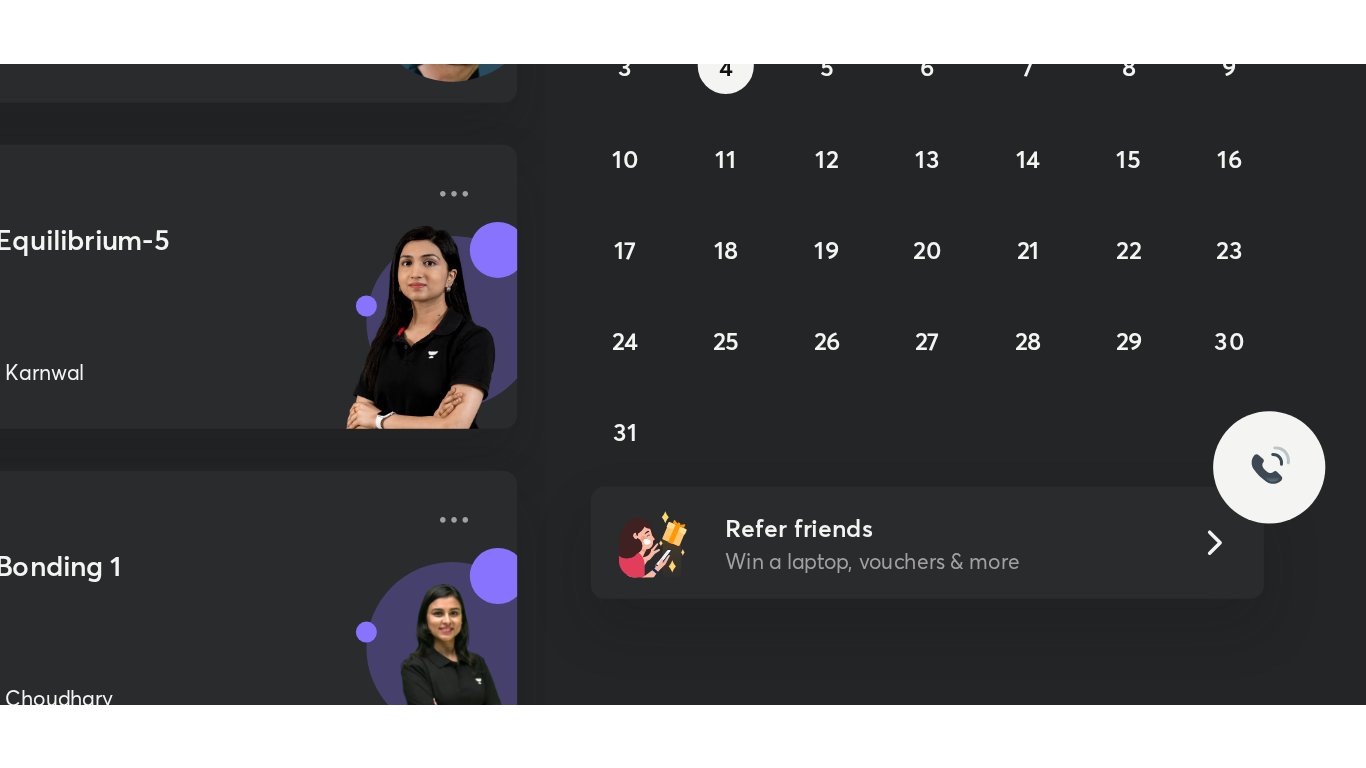 scroll, scrollTop: 0, scrollLeft: 0, axis: both 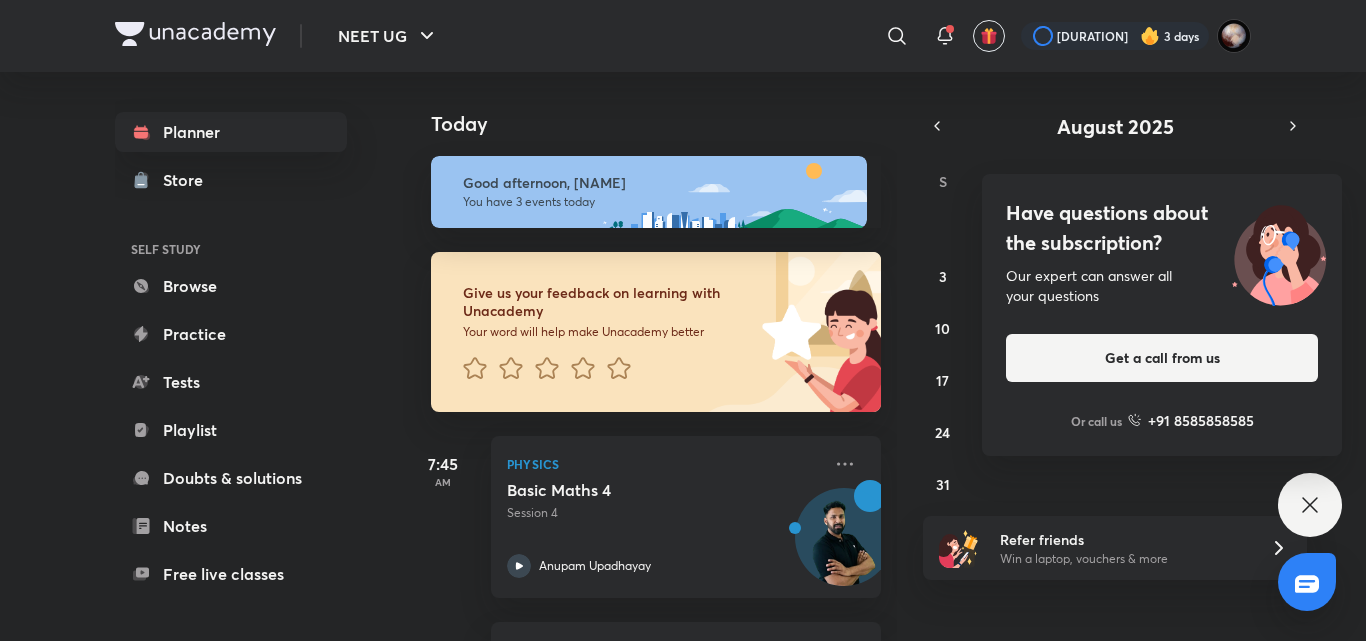 click 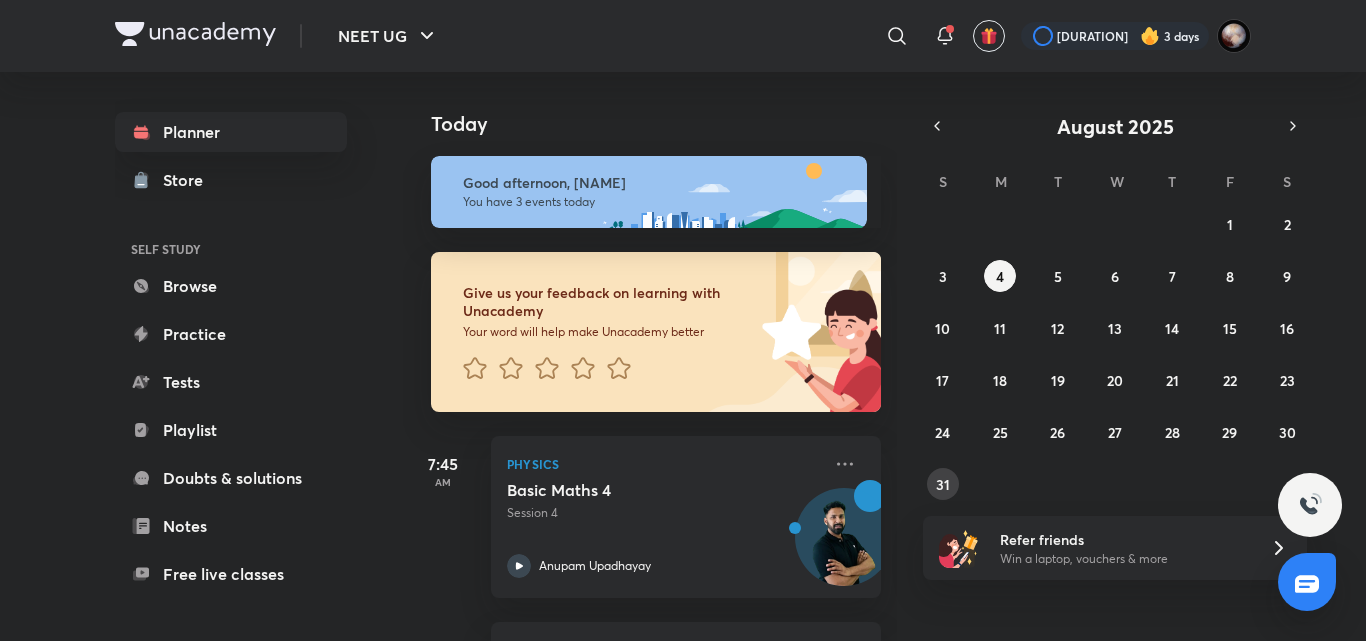 click on "31" at bounding box center [943, 484] 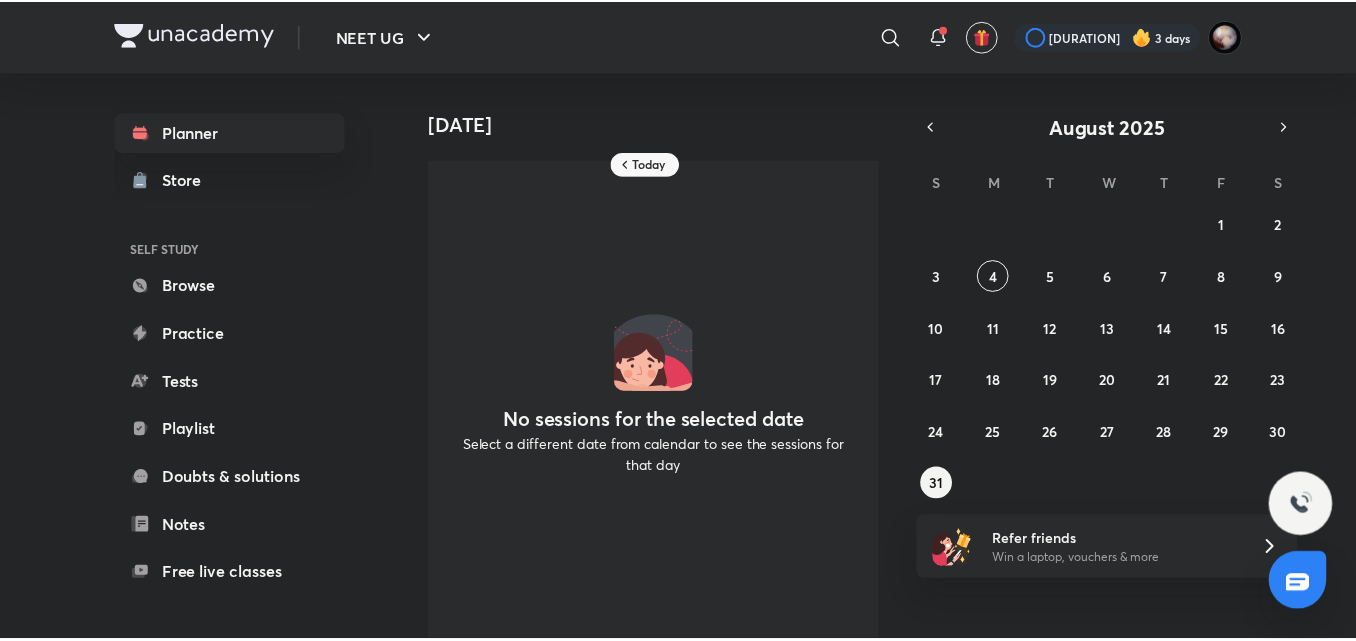 scroll, scrollTop: 163, scrollLeft: 0, axis: vertical 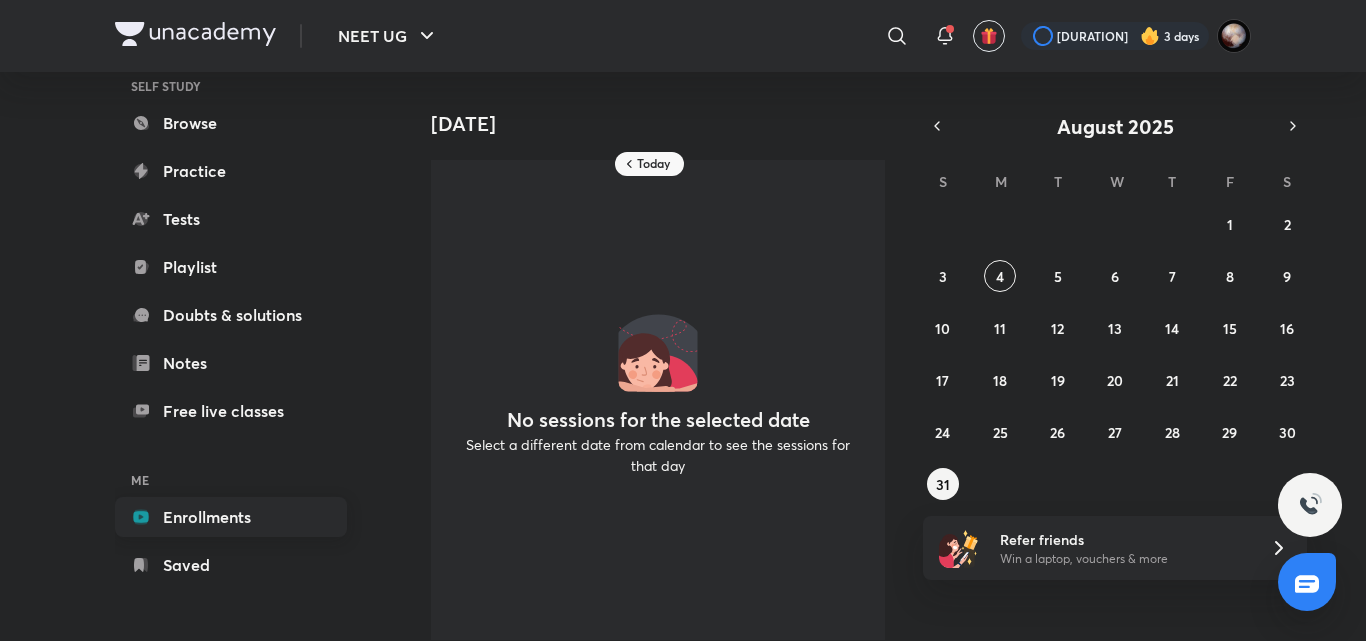 click on "Enrollments" at bounding box center (231, 517) 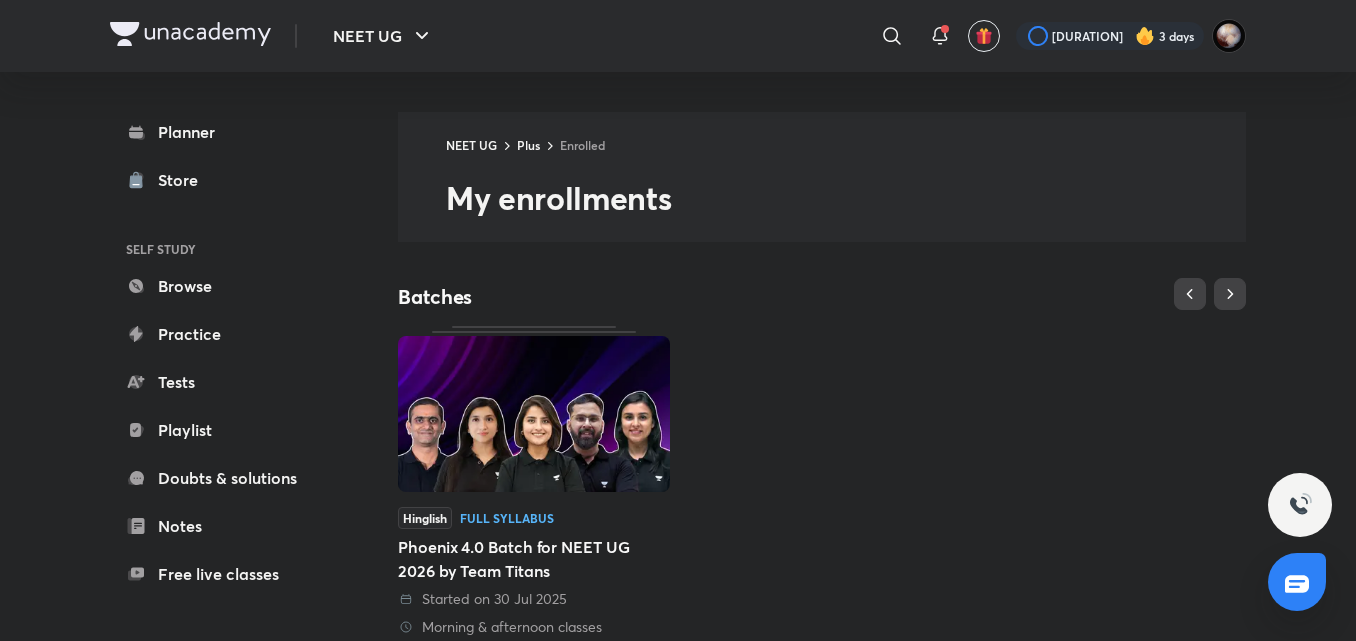 click on "Hinglish Full Syllabus" at bounding box center [534, 518] 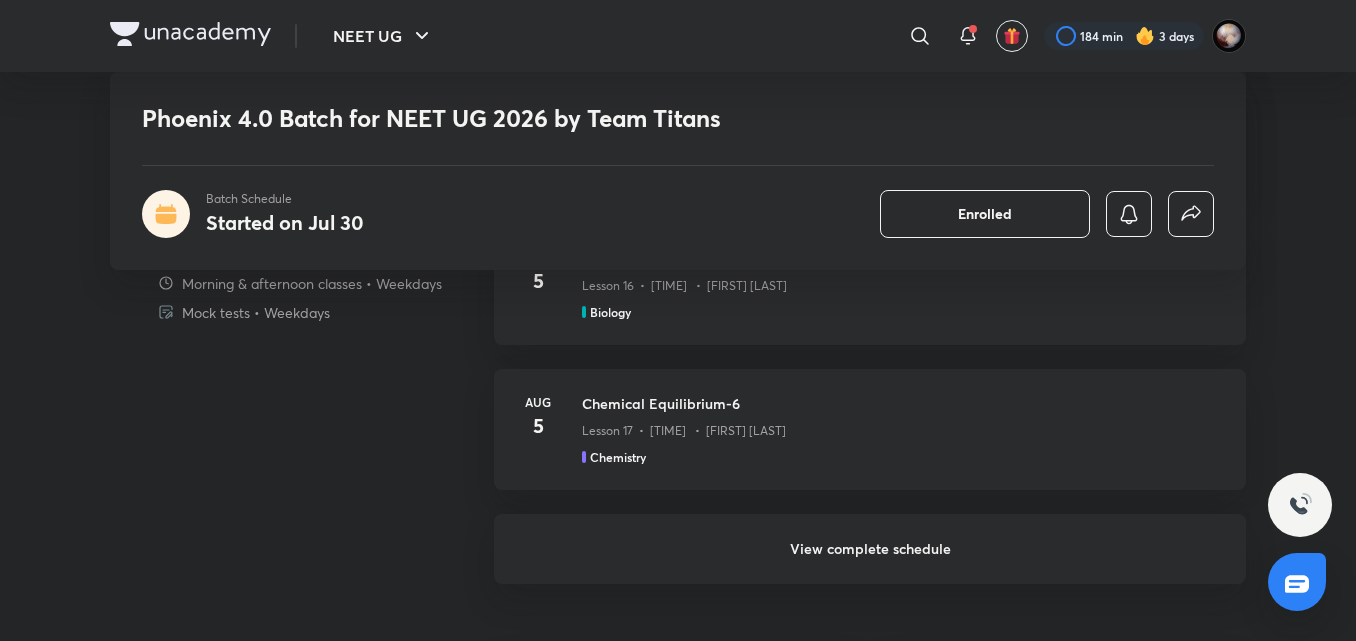 scroll, scrollTop: 1792, scrollLeft: 0, axis: vertical 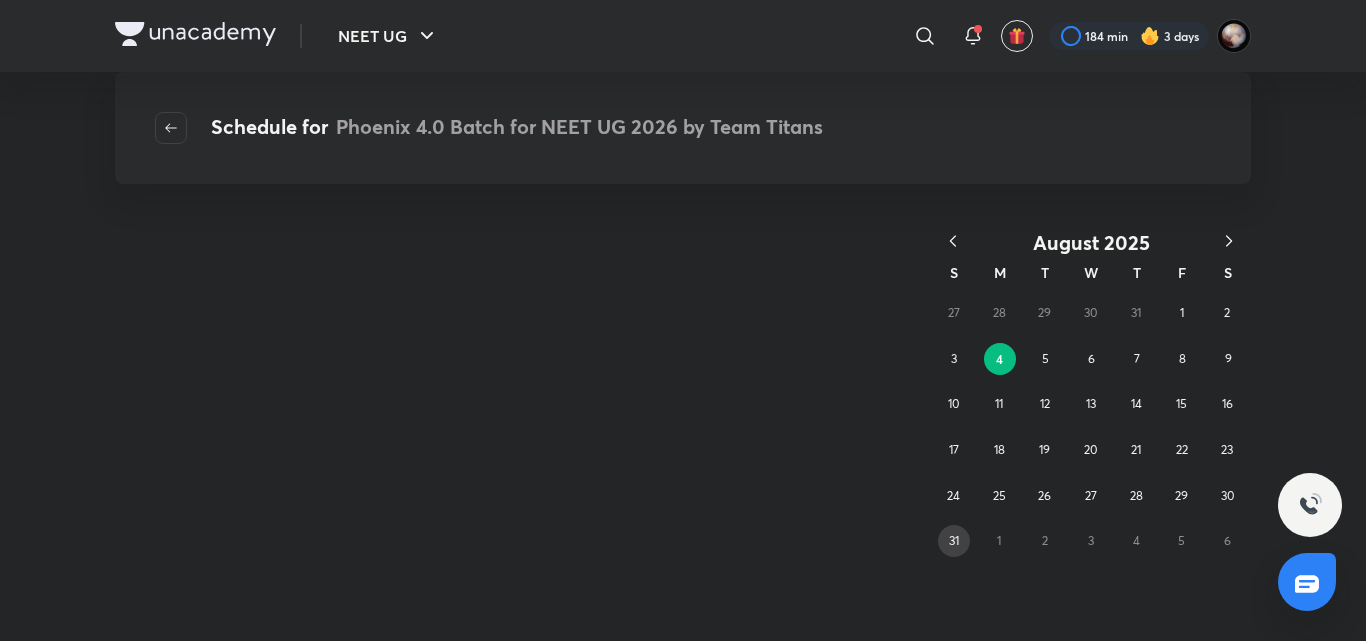 click on "31" at bounding box center (954, 540) 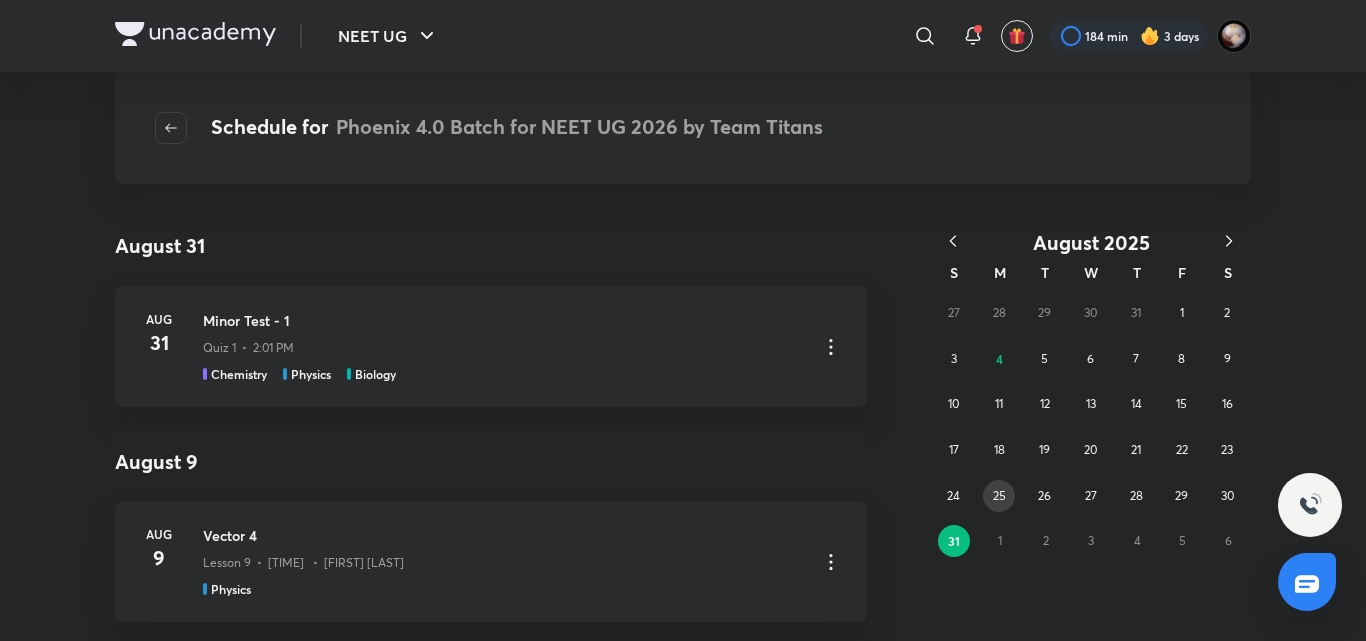 click on "25" at bounding box center (999, 496) 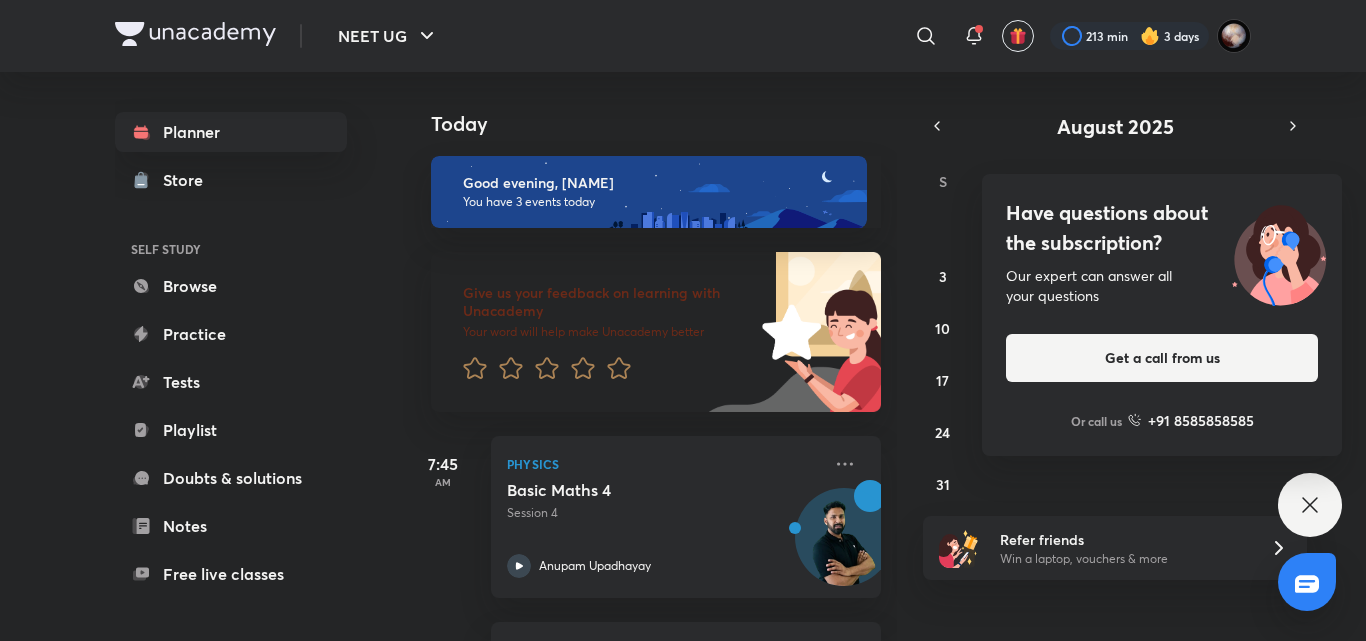 scroll, scrollTop: 0, scrollLeft: 0, axis: both 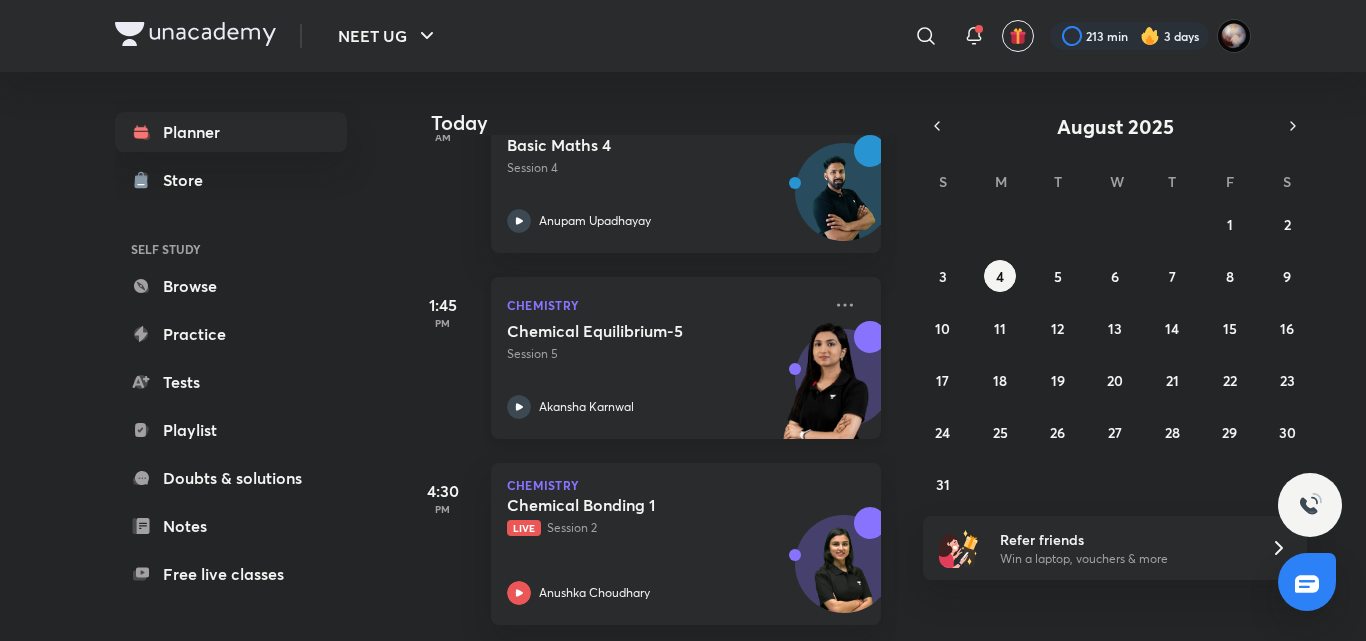 click 